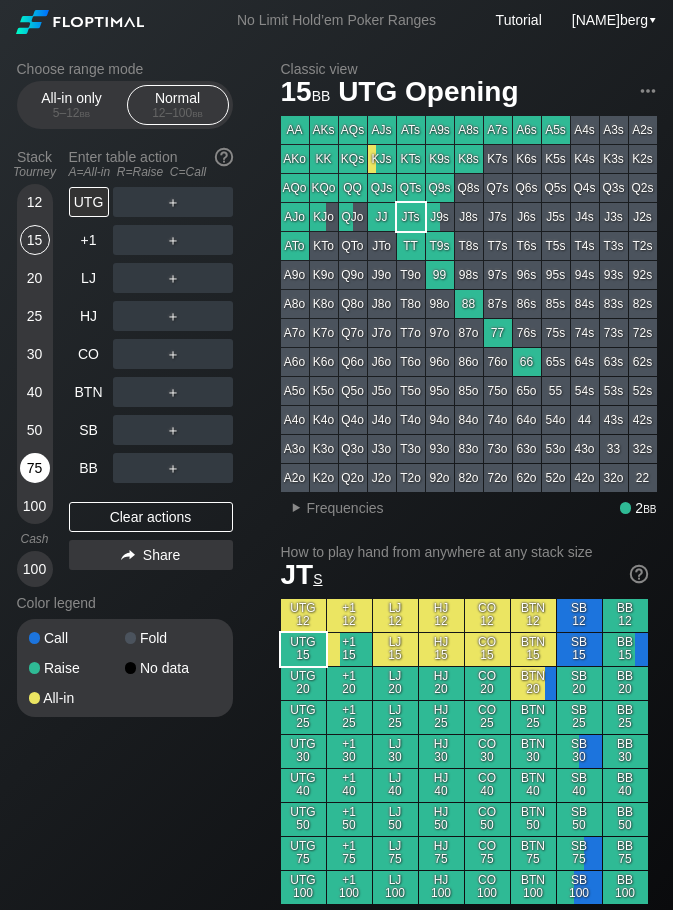 scroll, scrollTop: 0, scrollLeft: 0, axis: both 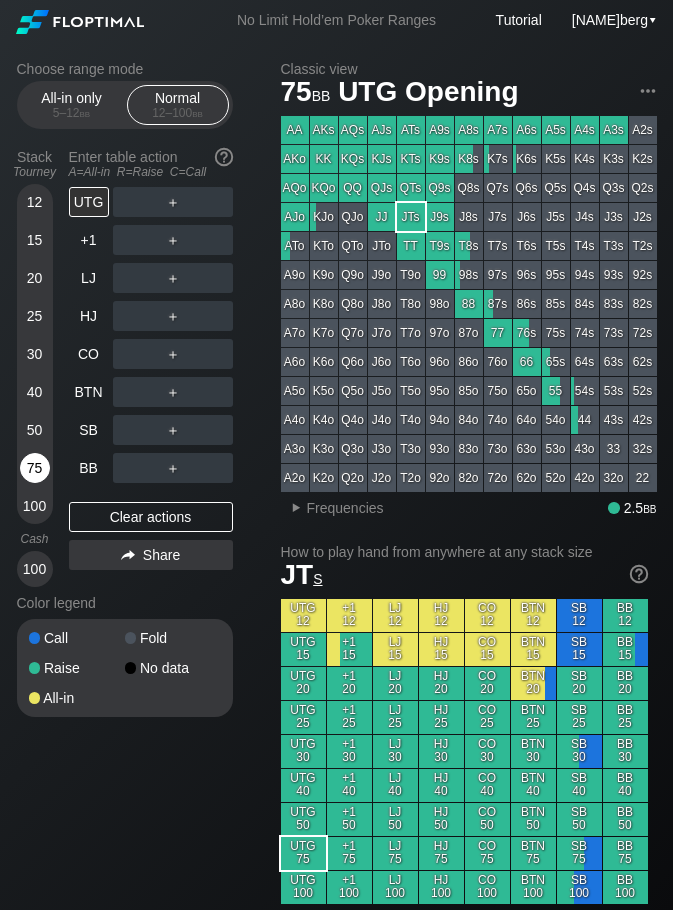 click on "75" at bounding box center (35, 468) 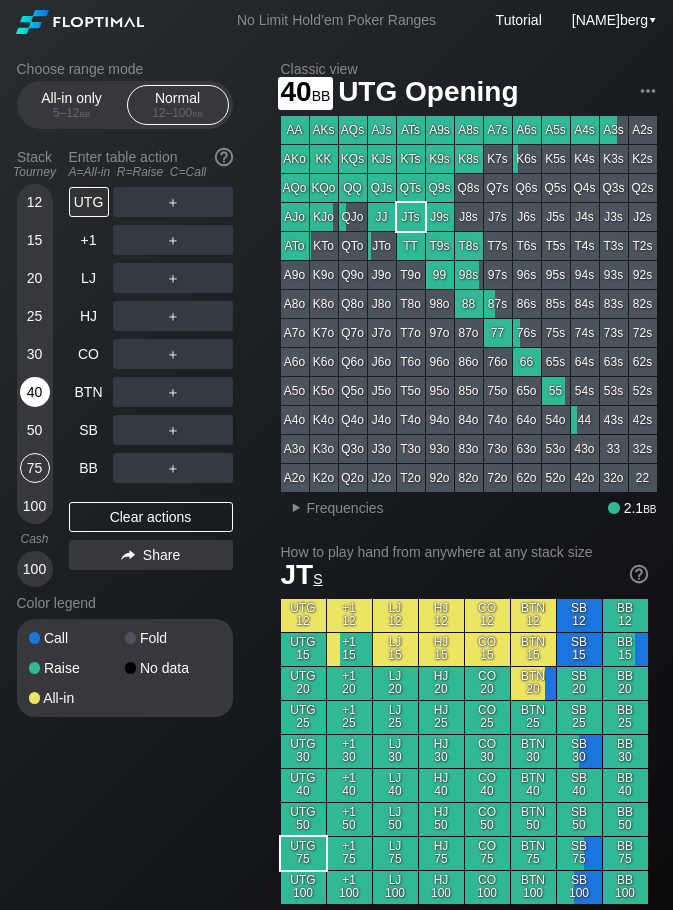 click on "40" at bounding box center [35, 392] 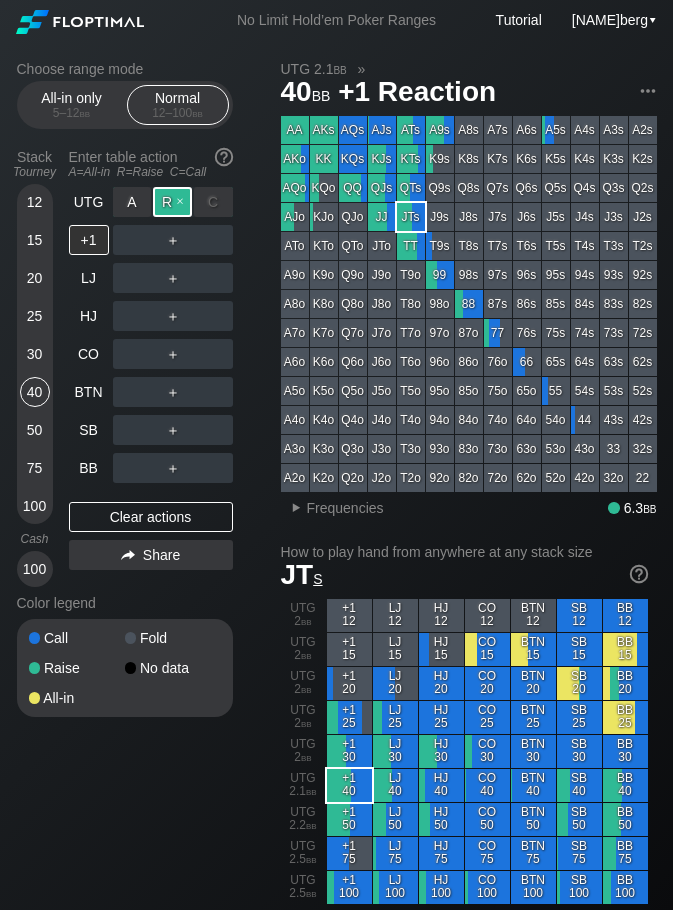 click on "R ✕" at bounding box center (172, 202) 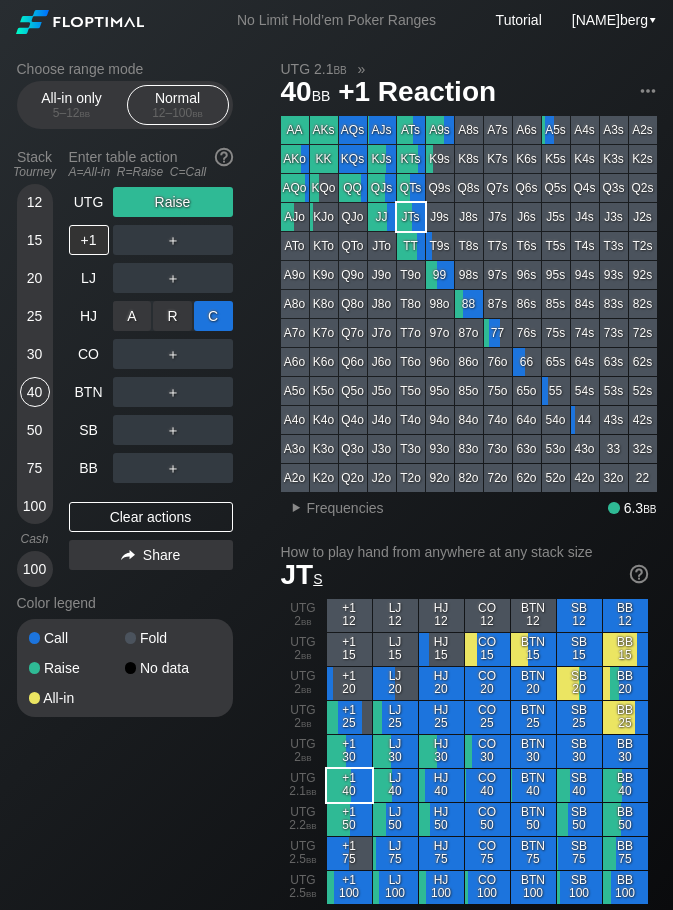 click on "C ✕" at bounding box center (213, 316) 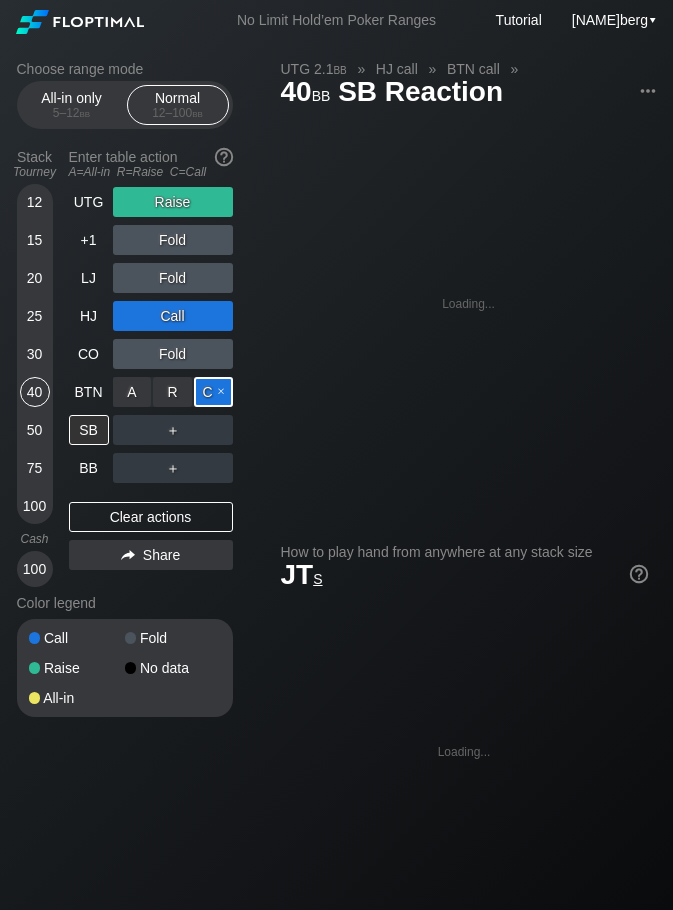 click on "C ✕" at bounding box center [213, 392] 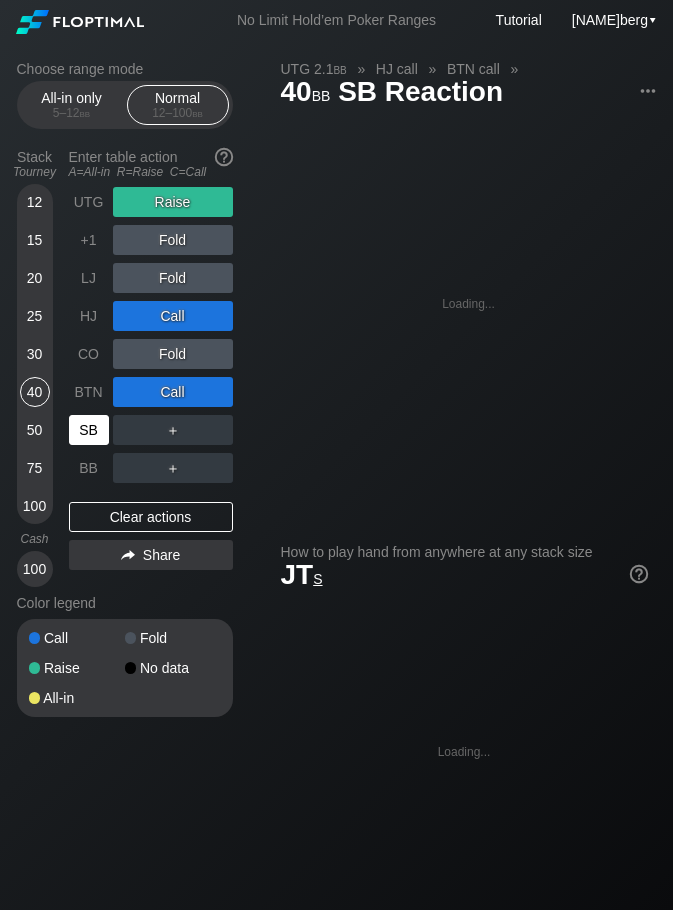 click on "SB" at bounding box center [89, 430] 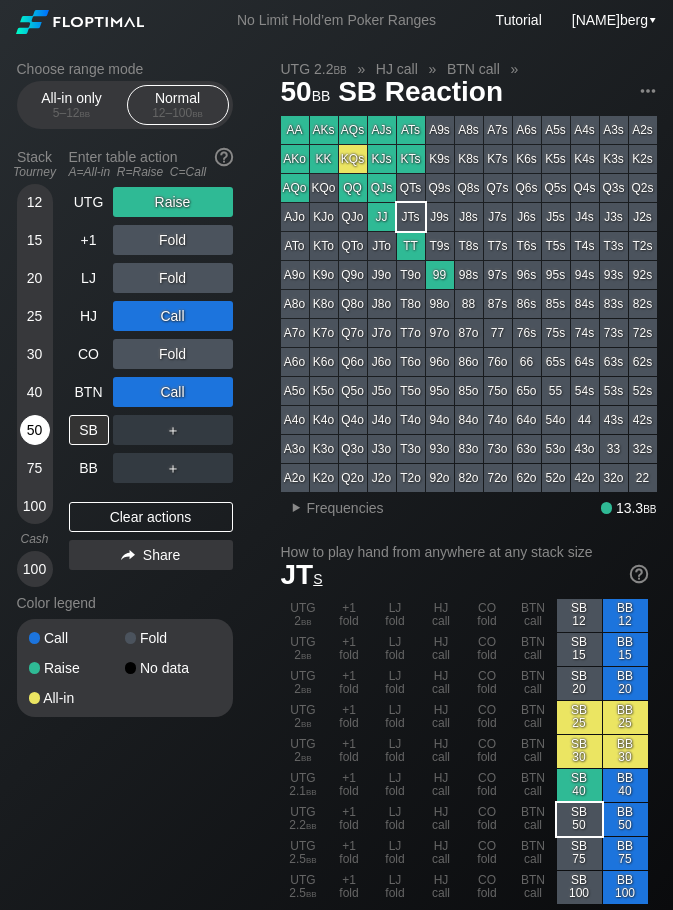 click on "50" at bounding box center [35, 430] 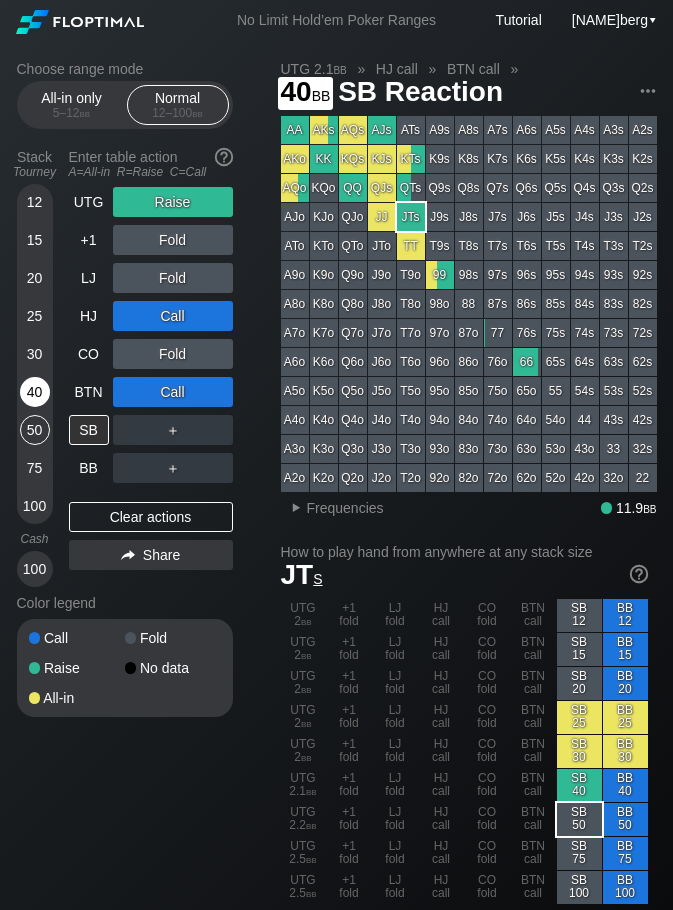 click on "40" at bounding box center [35, 392] 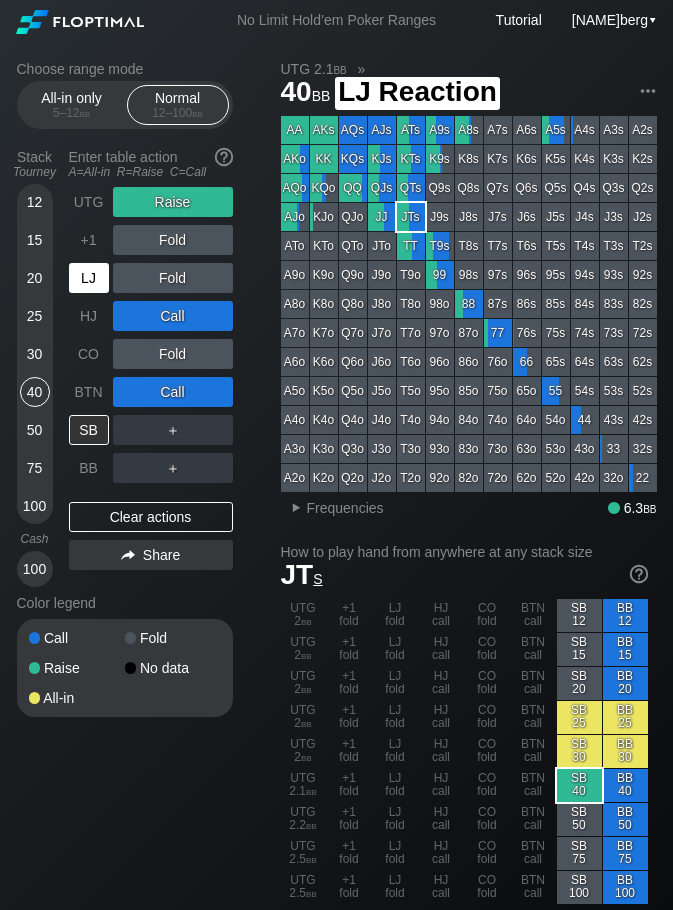 click on "LJ" at bounding box center [89, 278] 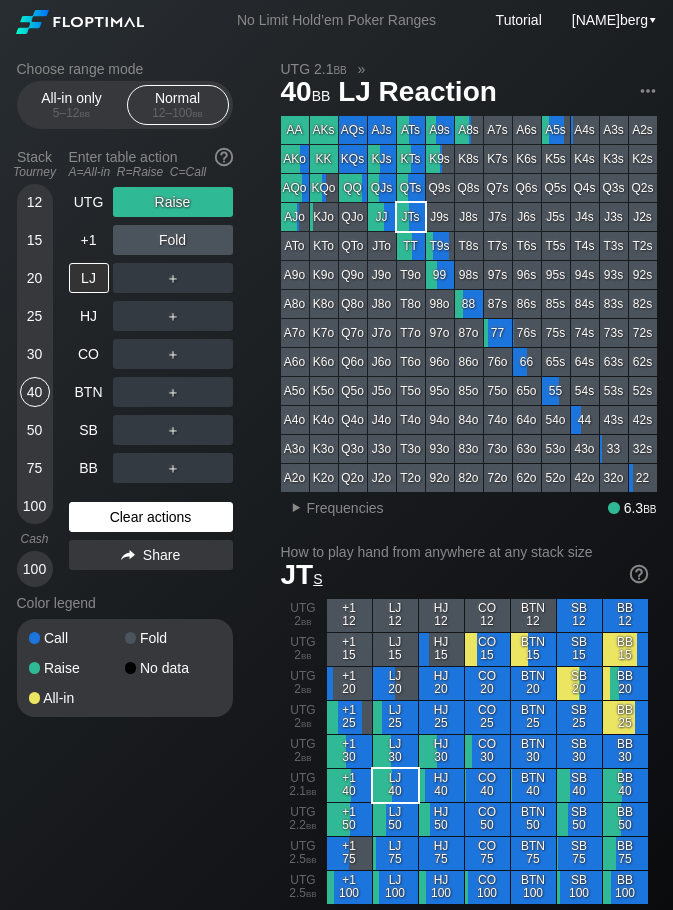 click on "Clear actions" at bounding box center [151, 517] 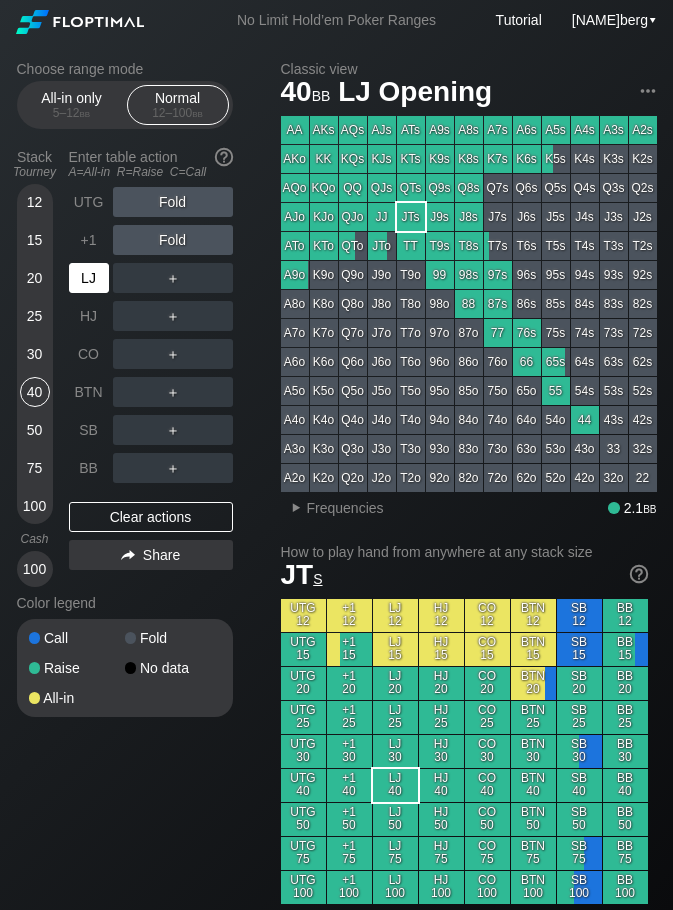 click on "LJ" at bounding box center [89, 278] 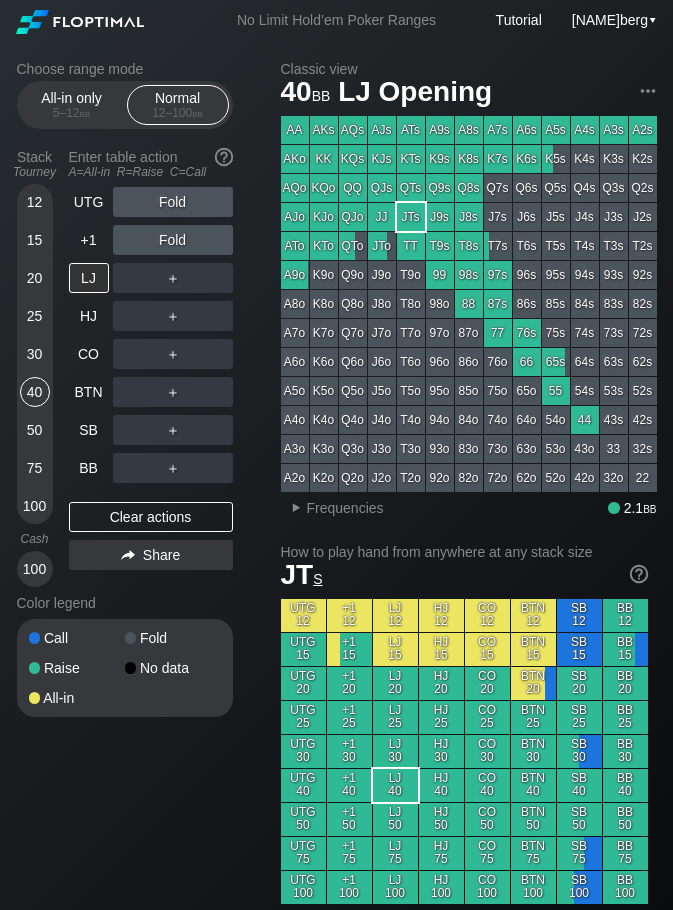 click on "50" at bounding box center [35, 430] 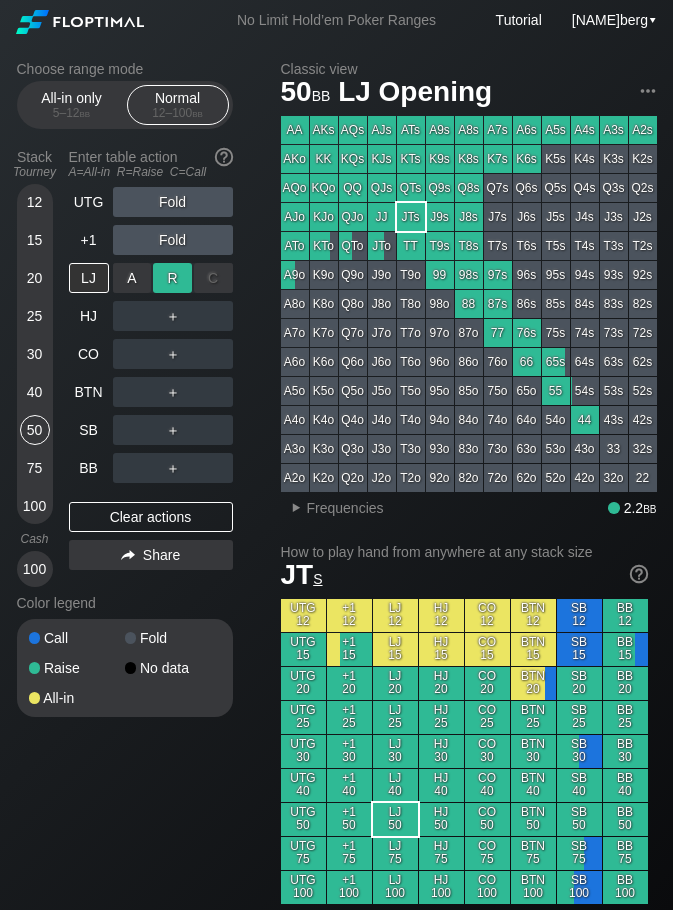 click on "R ✕" at bounding box center (172, 278) 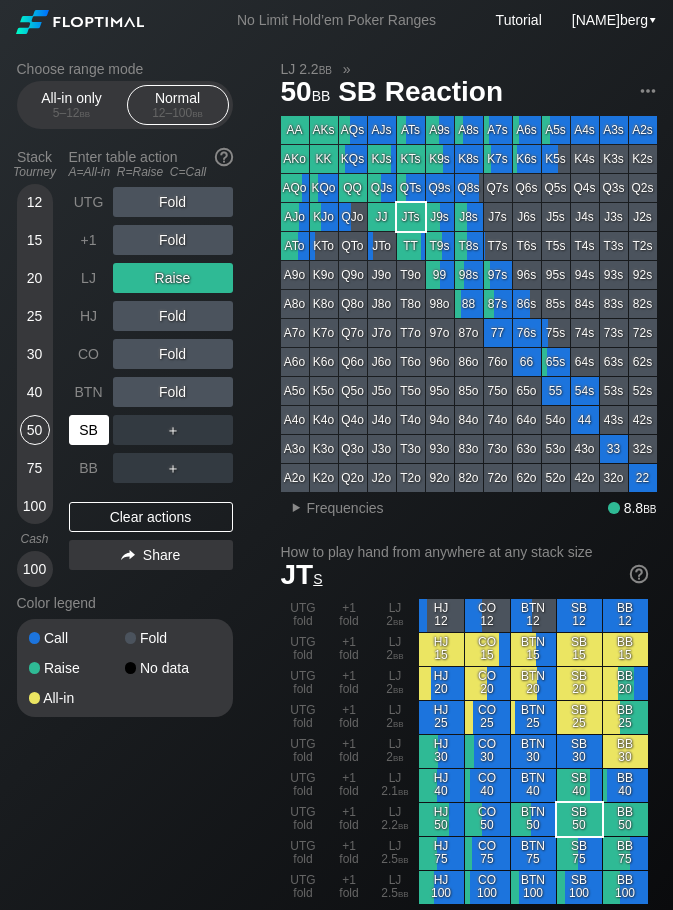 click on "SB" at bounding box center [89, 430] 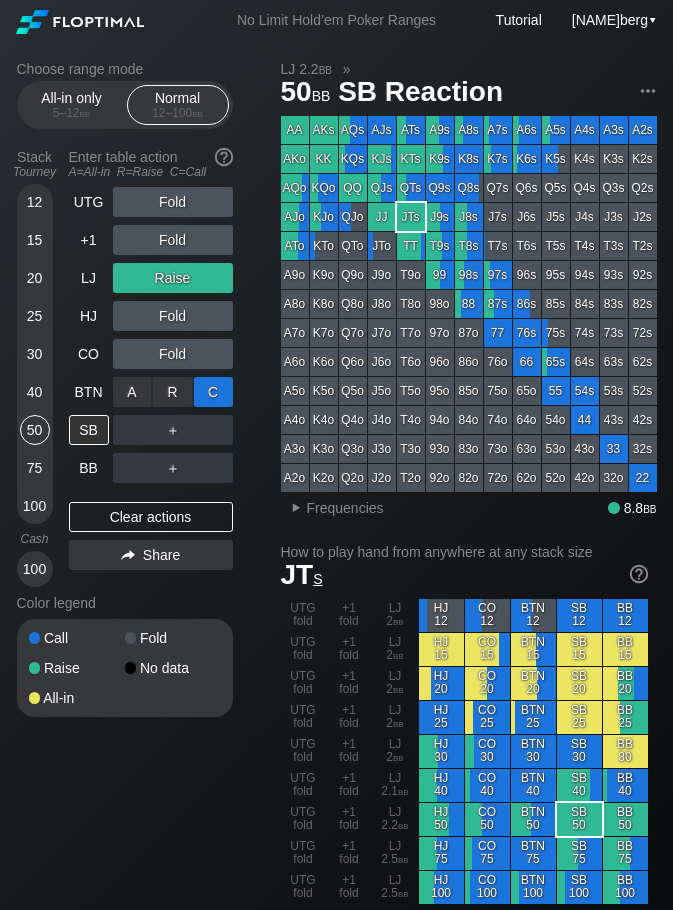click on "C ✕" at bounding box center [213, 392] 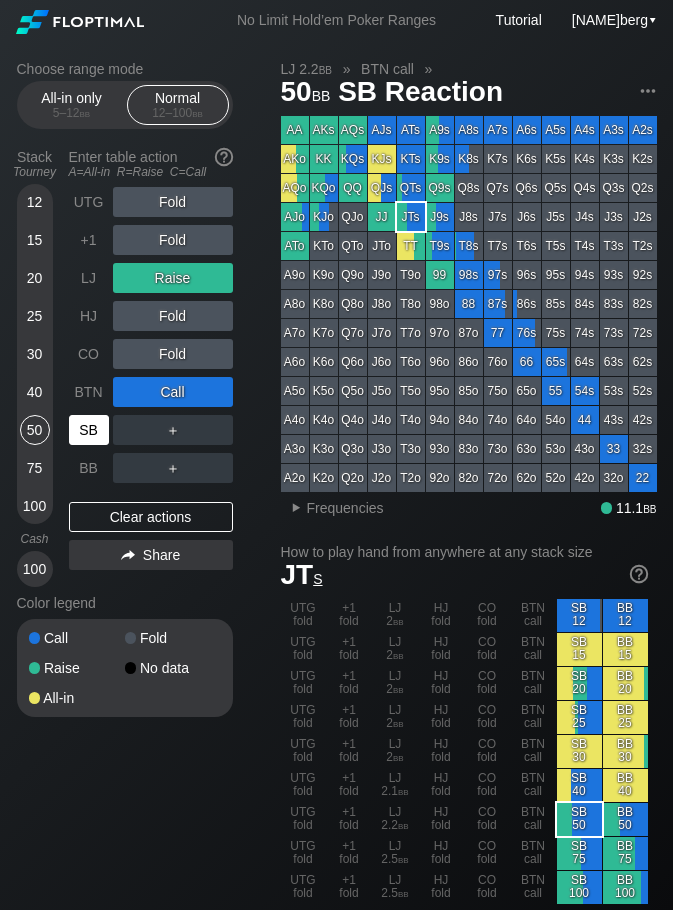 click on "SB" at bounding box center (89, 430) 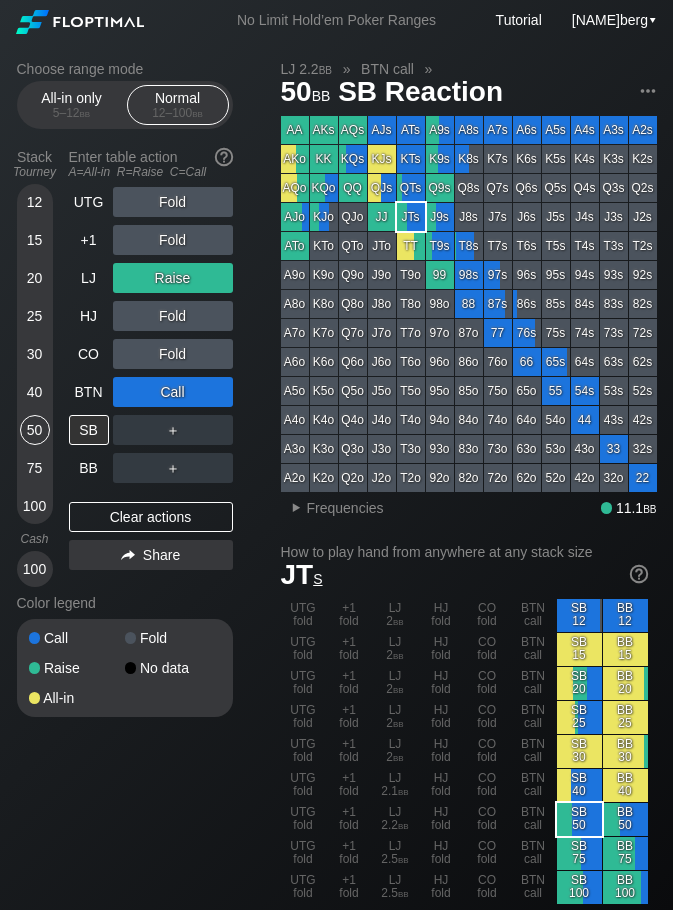 click on "25" at bounding box center [35, 316] 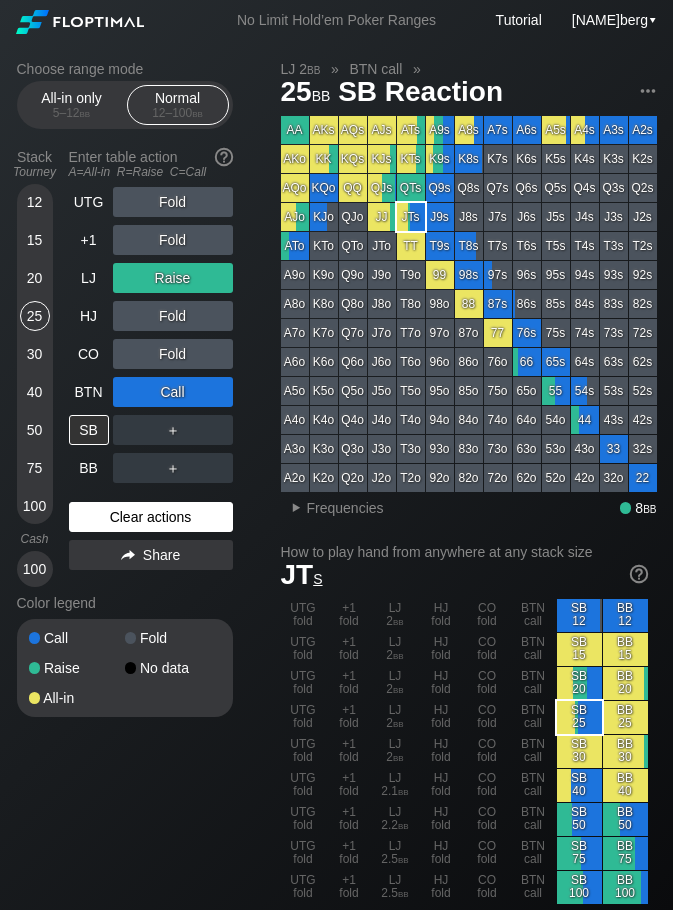 click on "Clear actions" at bounding box center [151, 517] 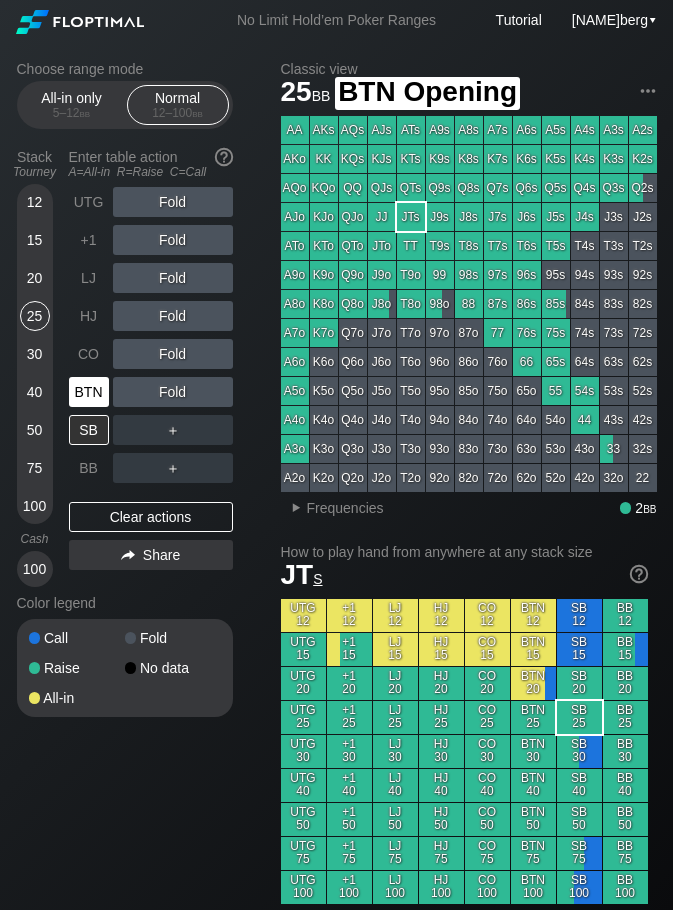 drag, startPoint x: 91, startPoint y: 402, endPoint x: 114, endPoint y: 400, distance: 23.086792 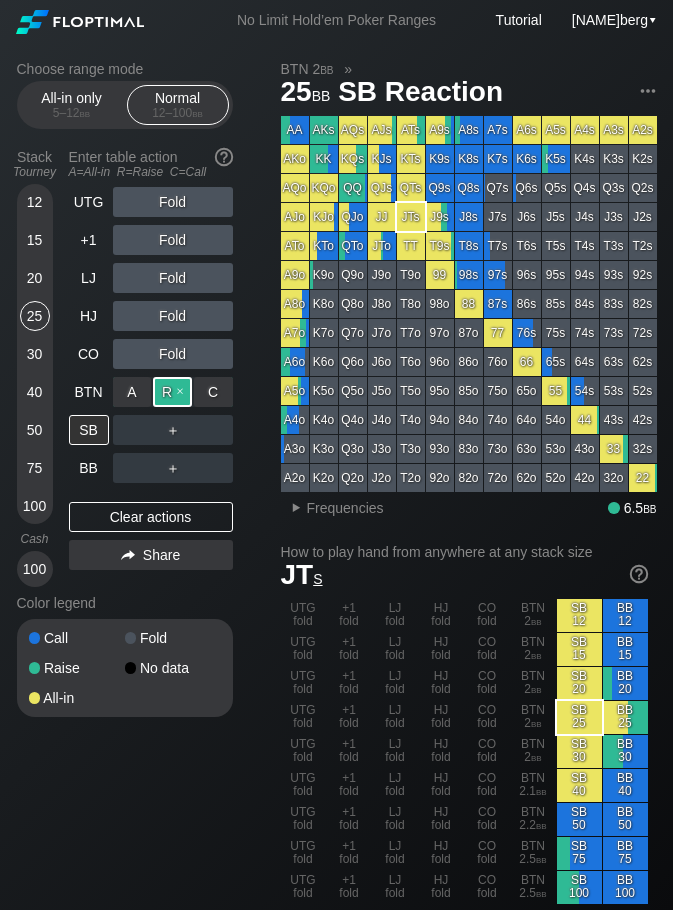 click on "R ✕" at bounding box center [172, 392] 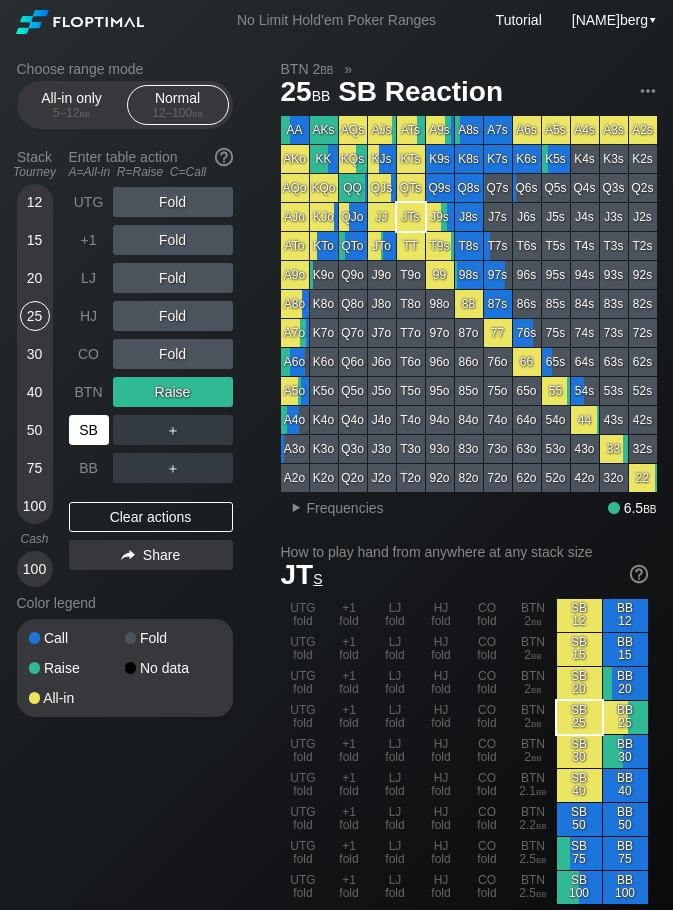 click on "SB" at bounding box center [89, 430] 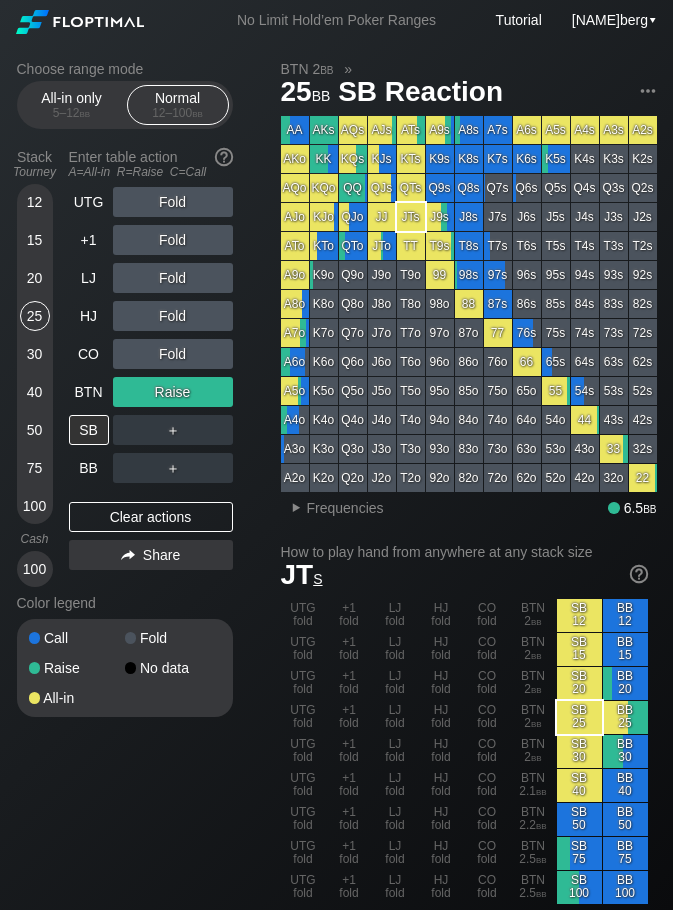 click on "30" at bounding box center [35, 354] 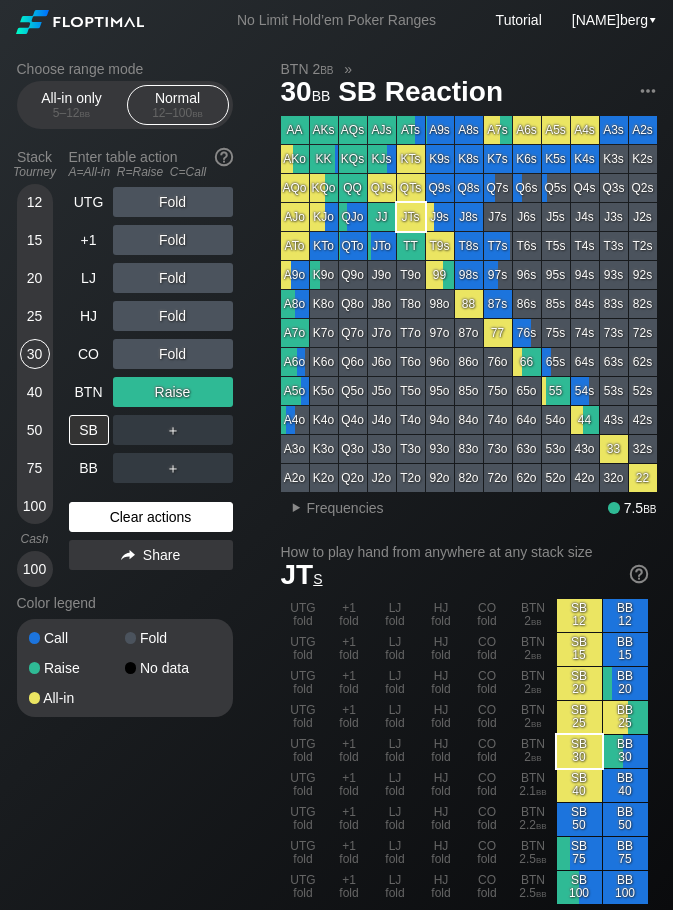 click on "Clear actions" at bounding box center [151, 517] 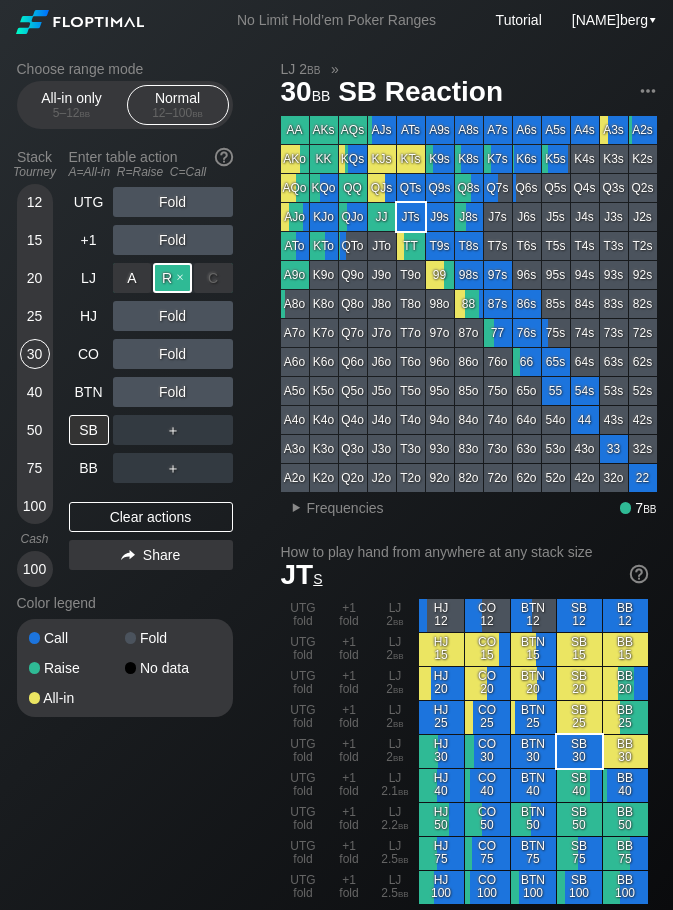 click on "R ✕" at bounding box center [172, 278] 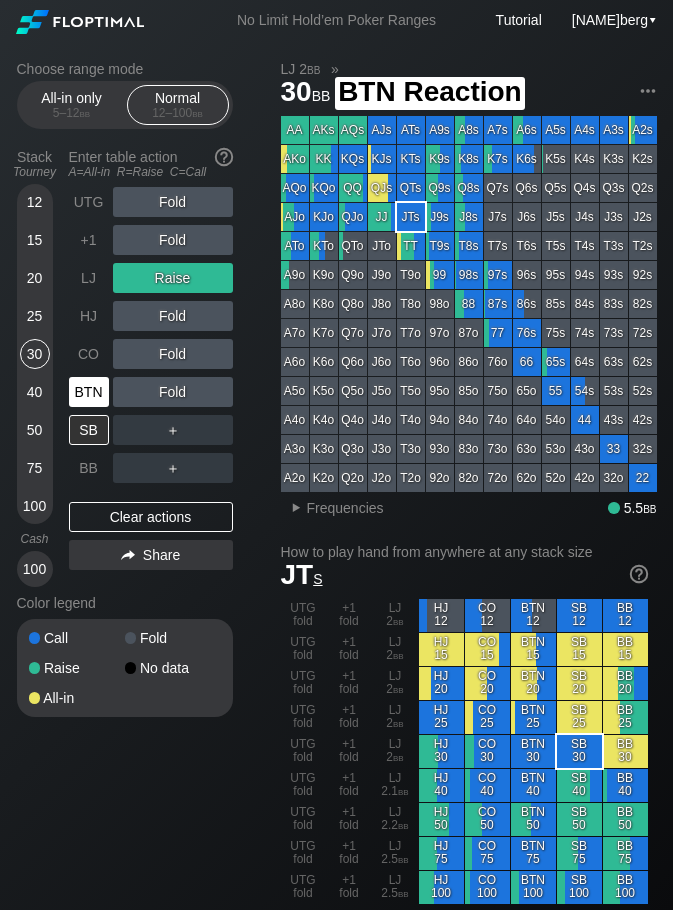 click on "BTN" at bounding box center [89, 392] 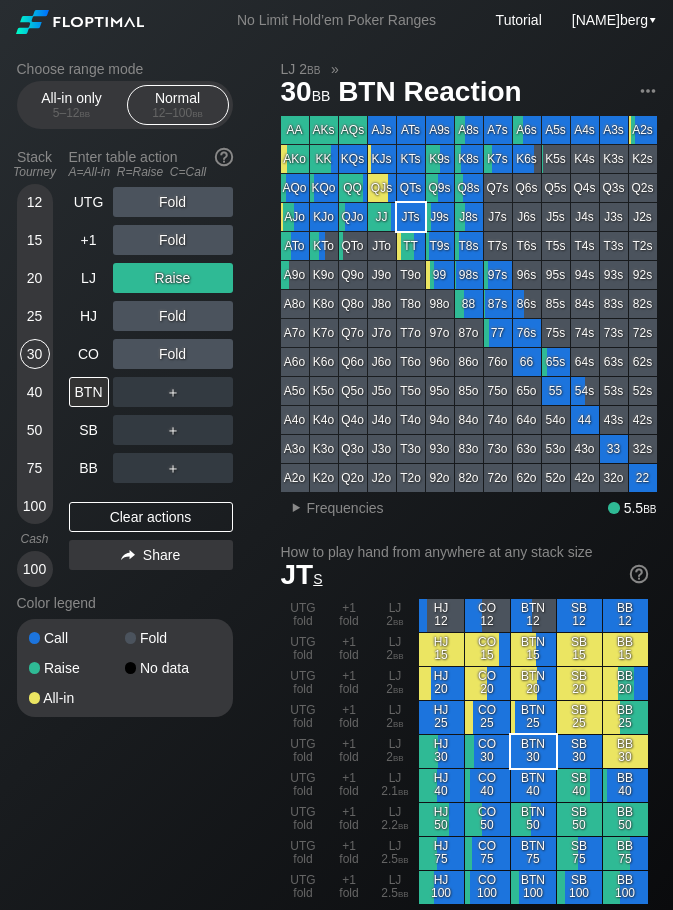 click on "50" at bounding box center (35, 430) 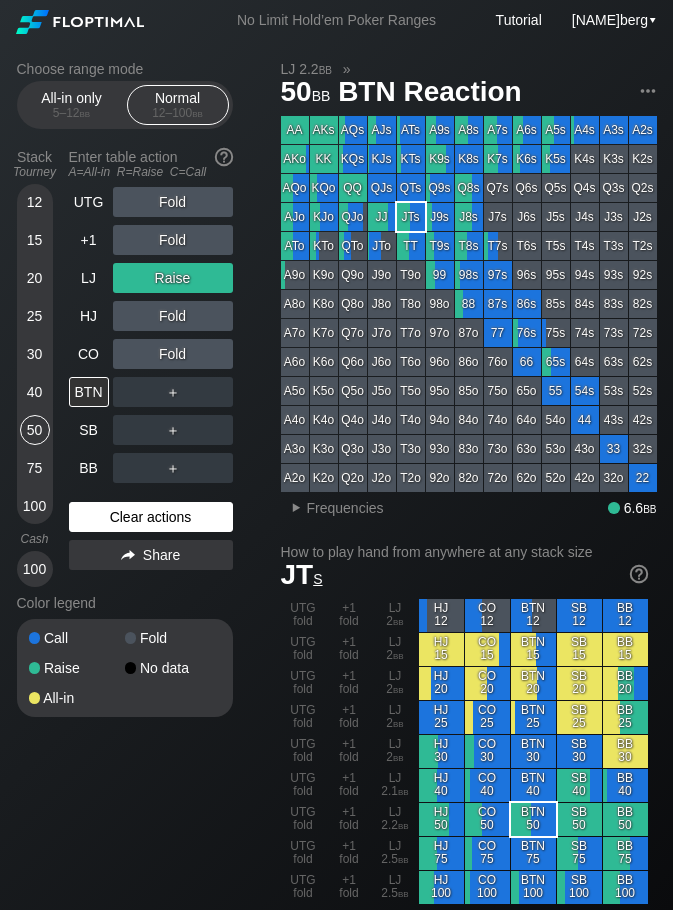 click on "Clear actions" at bounding box center (151, 517) 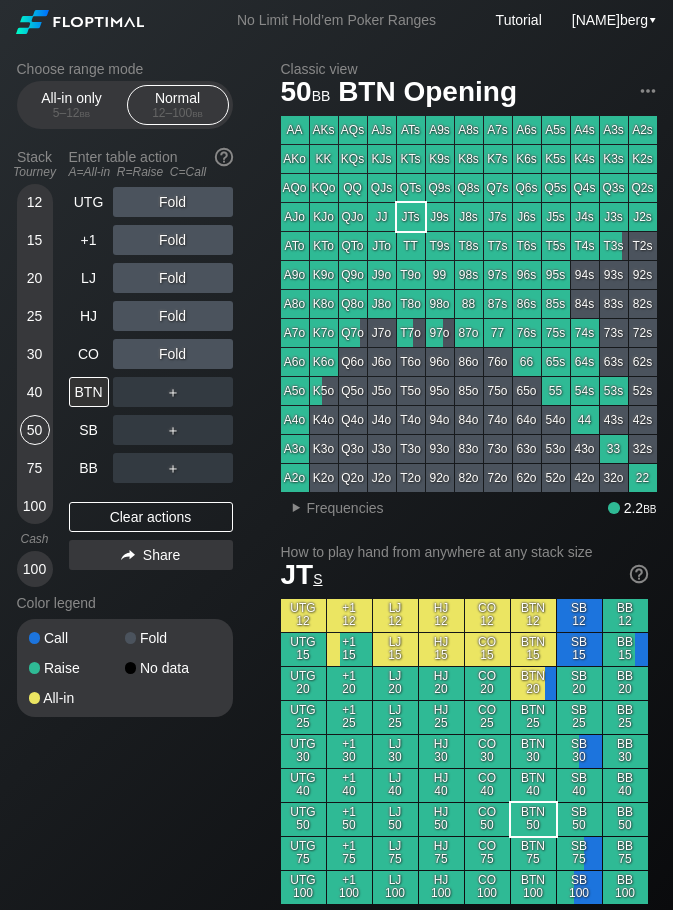 click on "15" at bounding box center (35, 240) 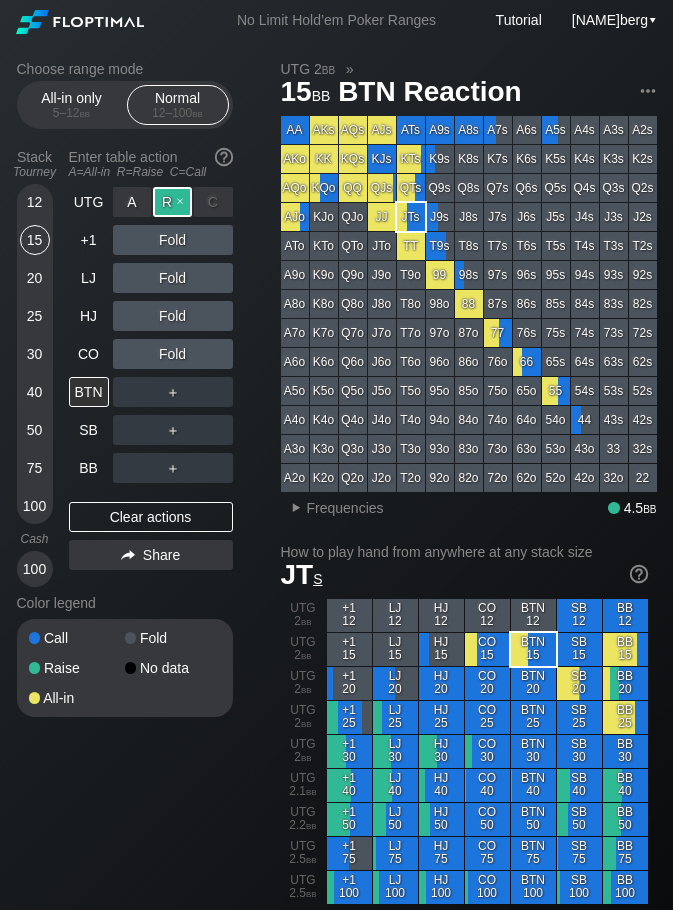 click on "R ✕" at bounding box center (172, 202) 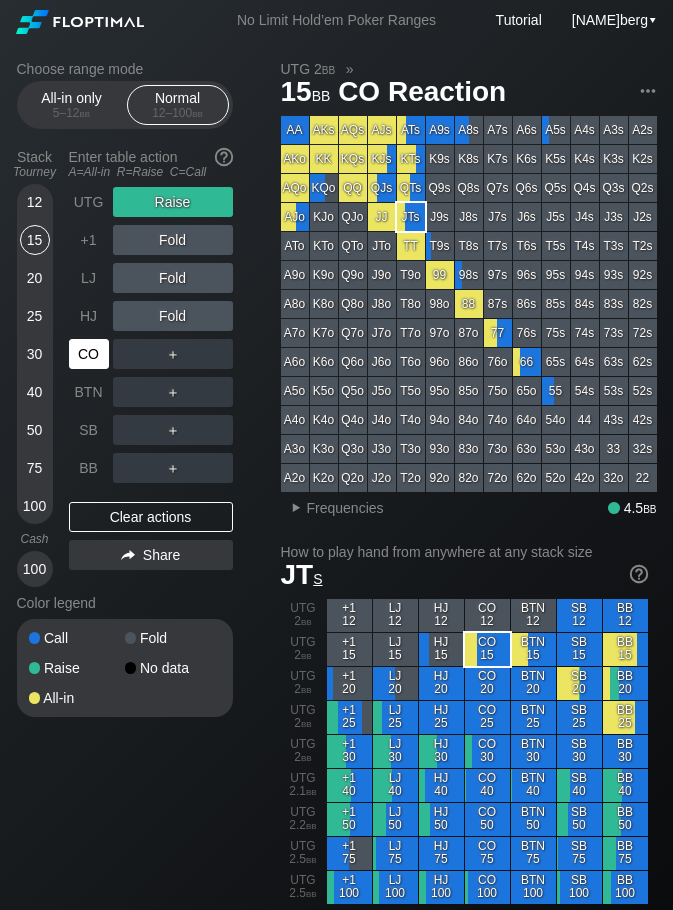click on "CO" at bounding box center (89, 354) 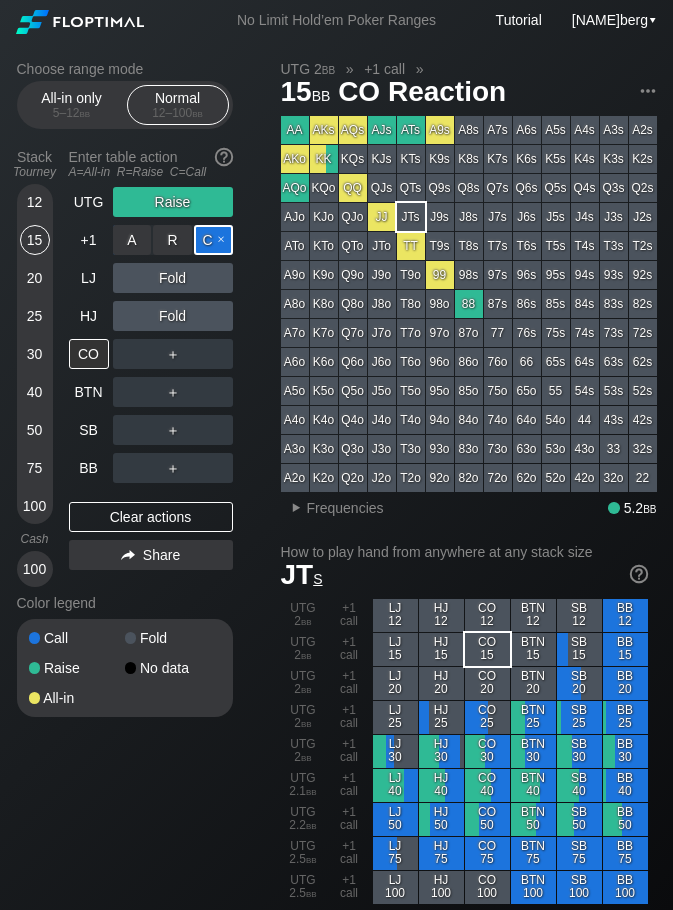 click on "C ✕" at bounding box center [213, 240] 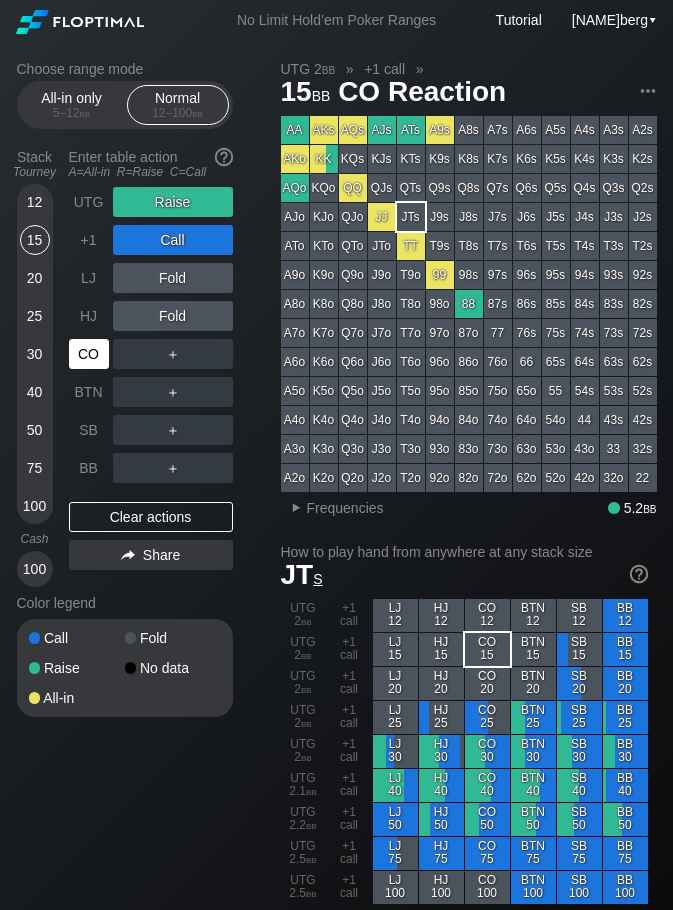 click on "CO" at bounding box center [89, 354] 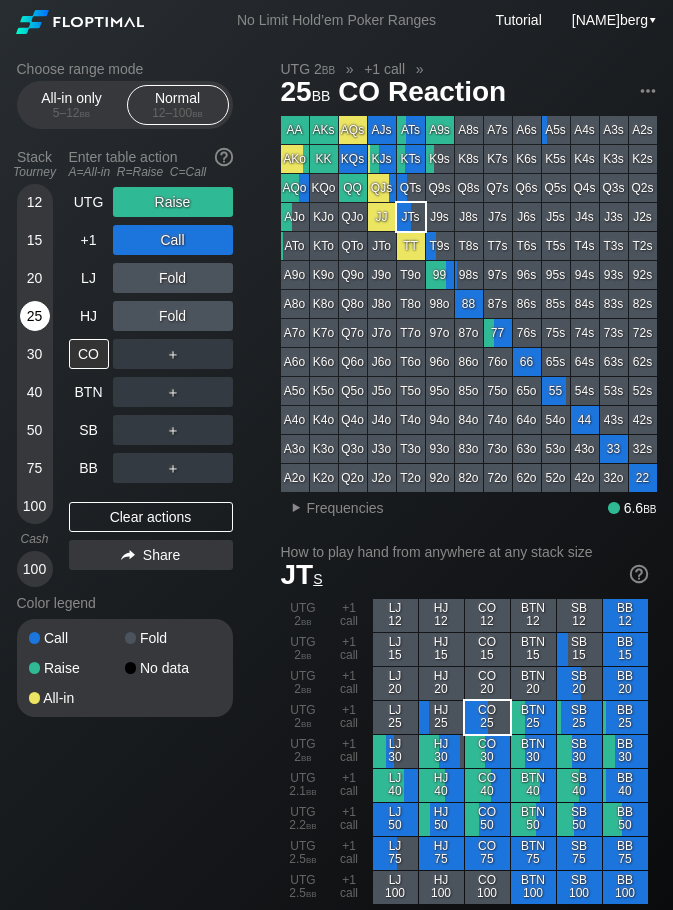 click on "25" at bounding box center (35, 316) 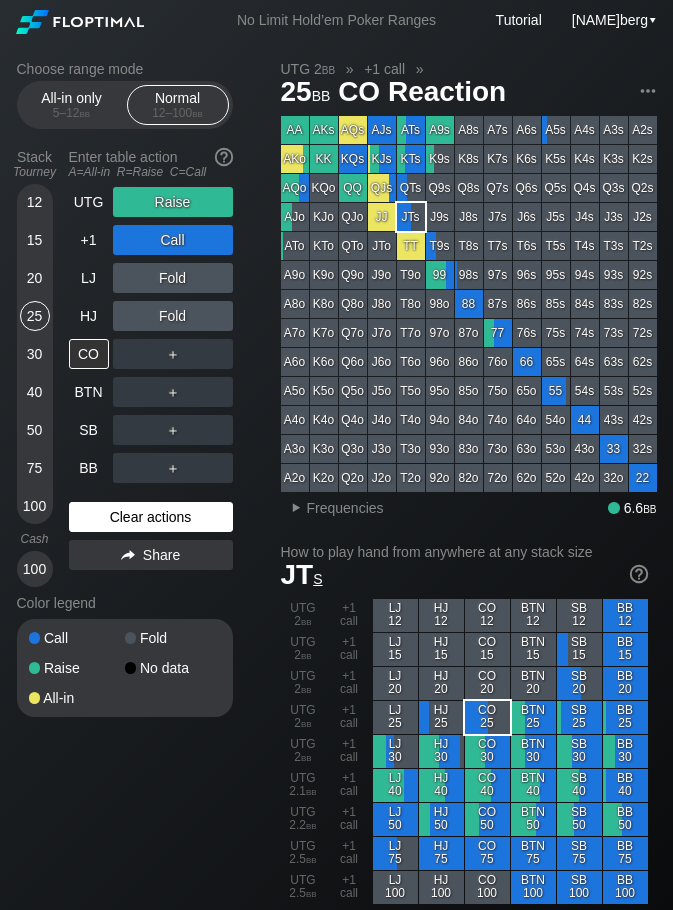 click on "Clear actions" at bounding box center [151, 517] 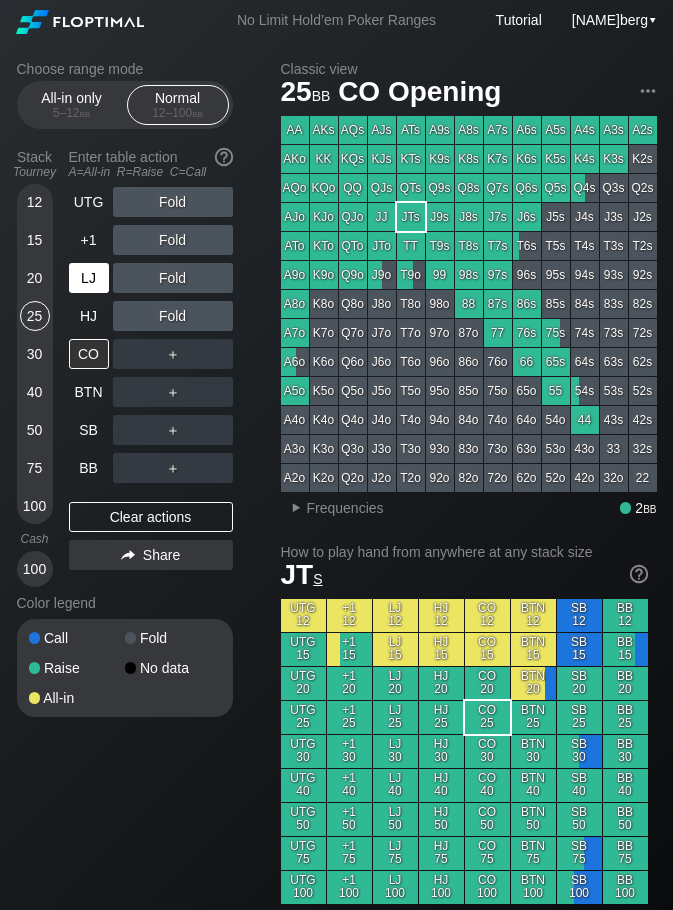 click on "LJ" at bounding box center (89, 278) 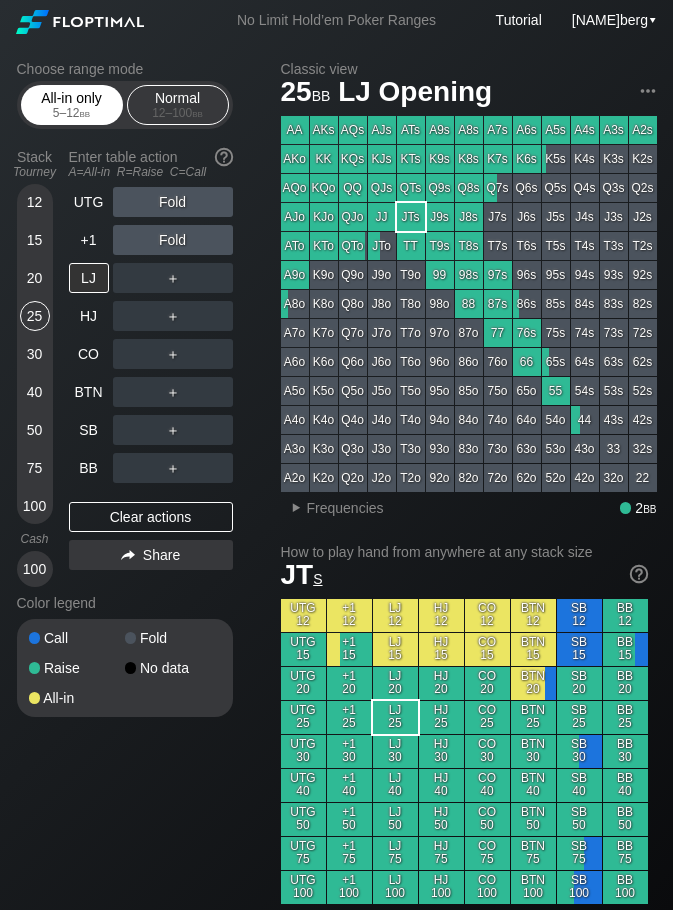 click on "All-in only 5 – 12 bb" at bounding box center [72, 105] 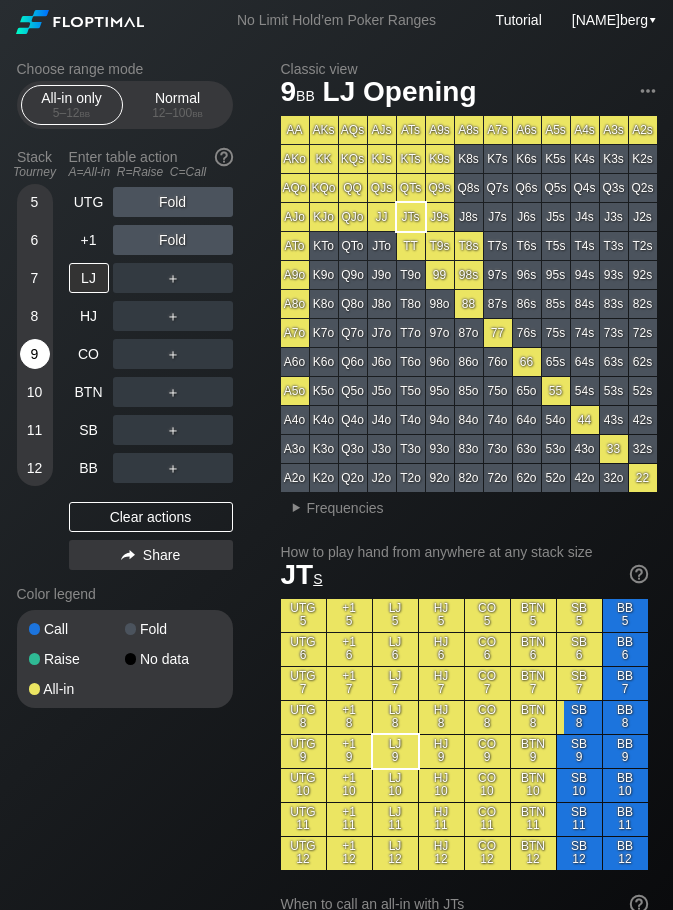click on "9" at bounding box center [35, 354] 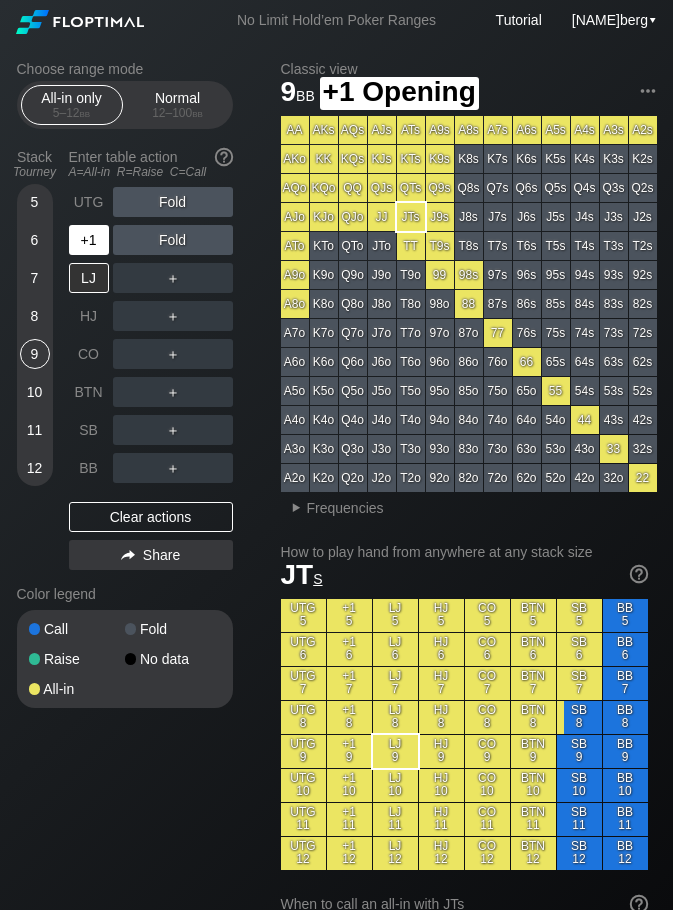 click on "+1" at bounding box center [89, 240] 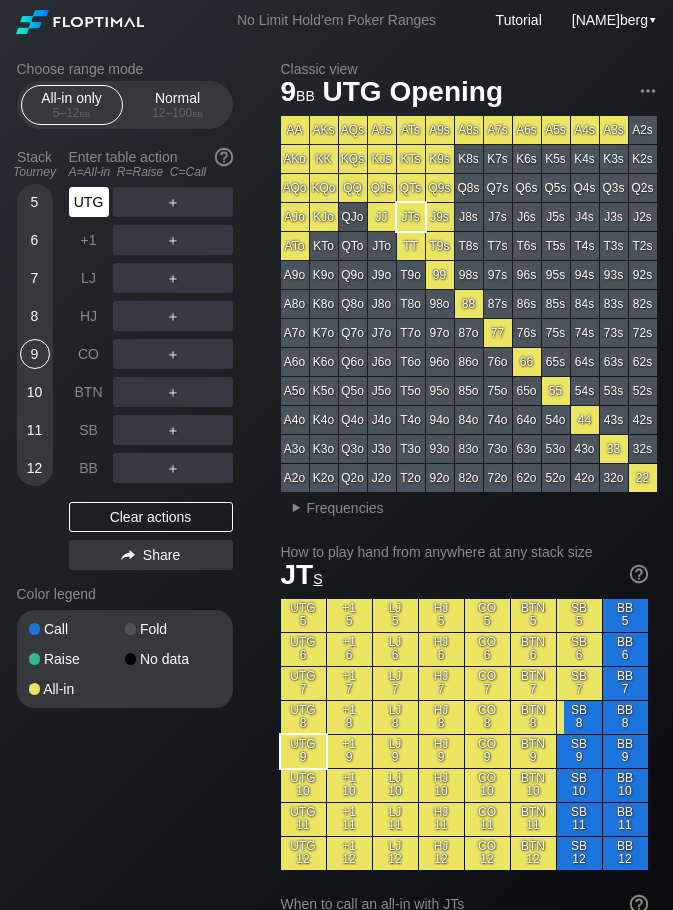 click on "UTG" at bounding box center (89, 202) 